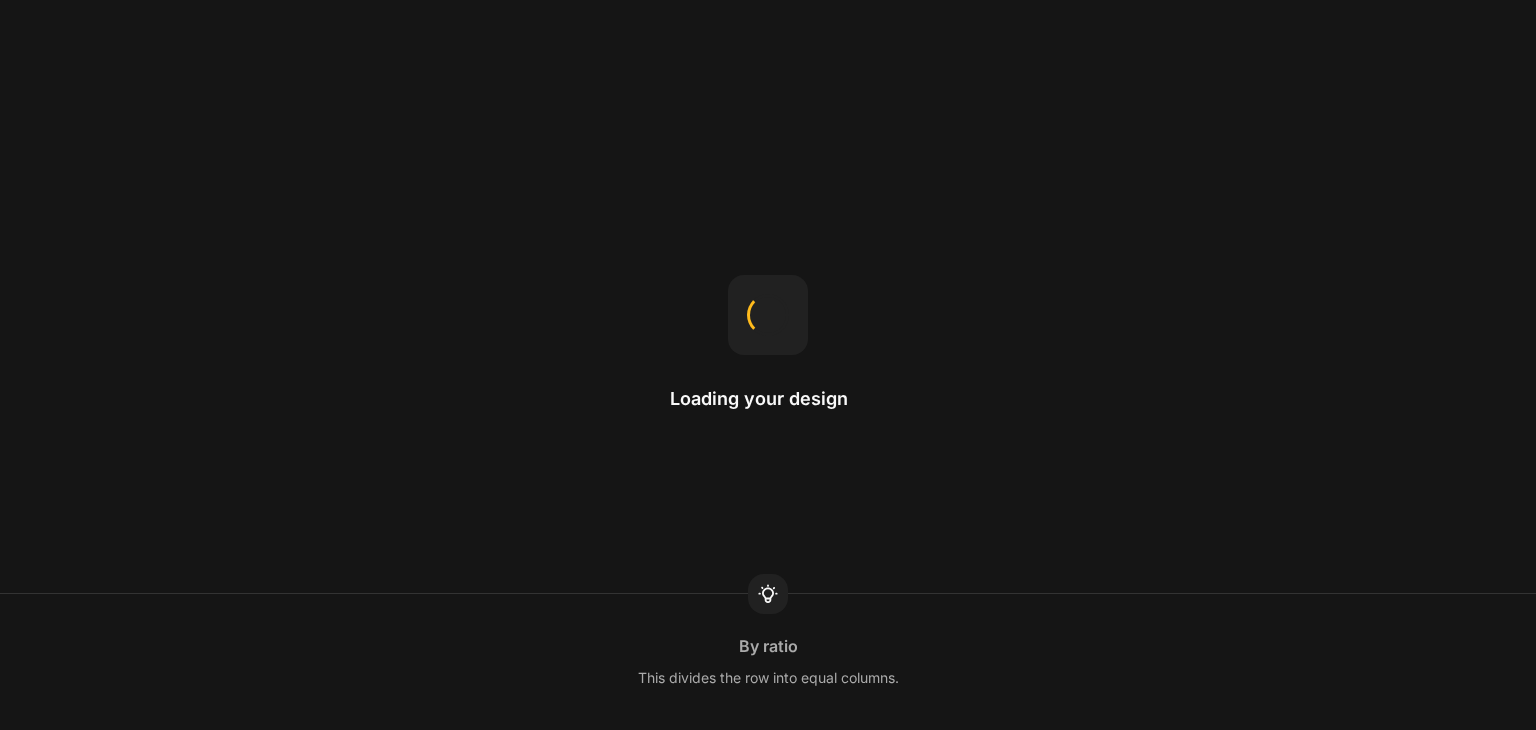 scroll, scrollTop: 0, scrollLeft: 0, axis: both 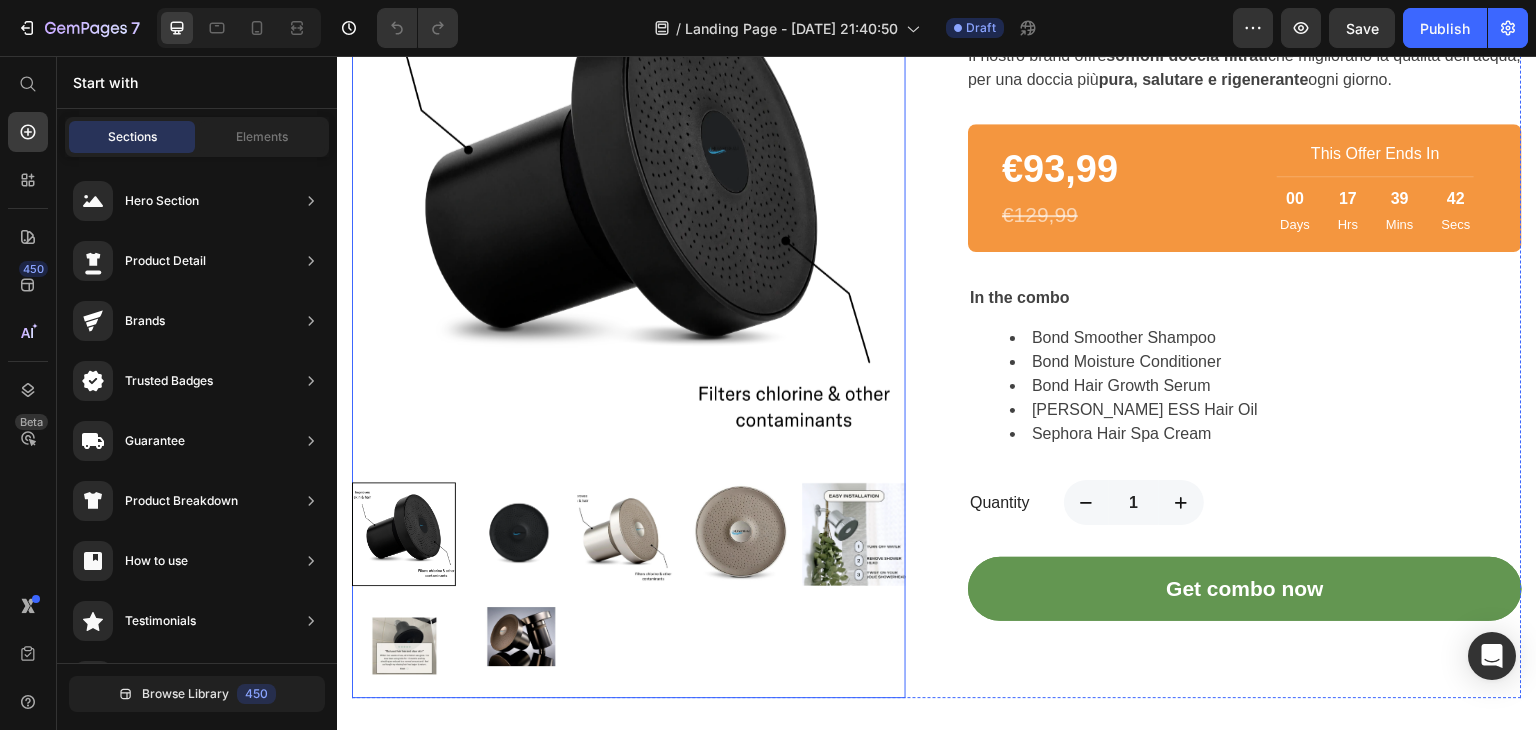 click at bounding box center [516, 534] 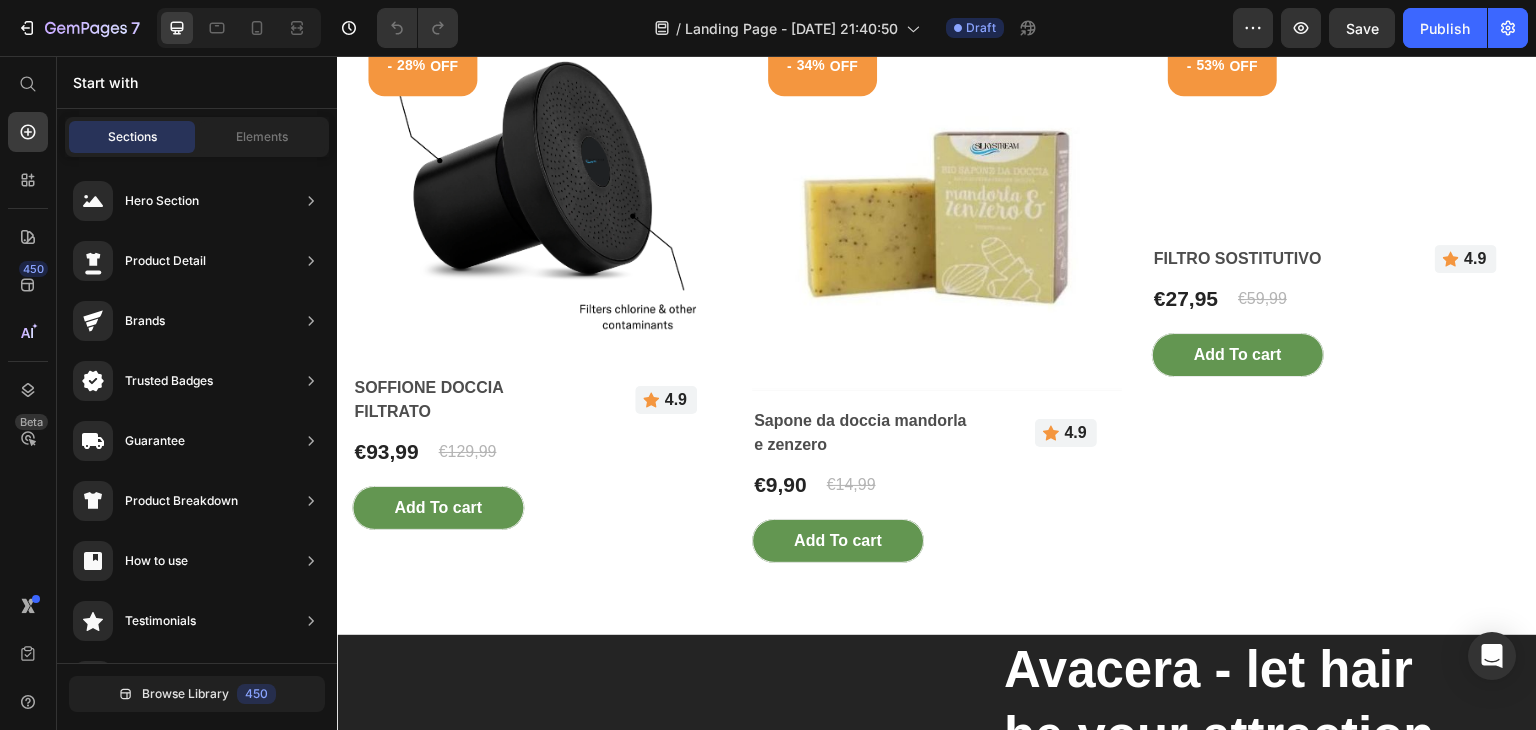 scroll, scrollTop: 2612, scrollLeft: 0, axis: vertical 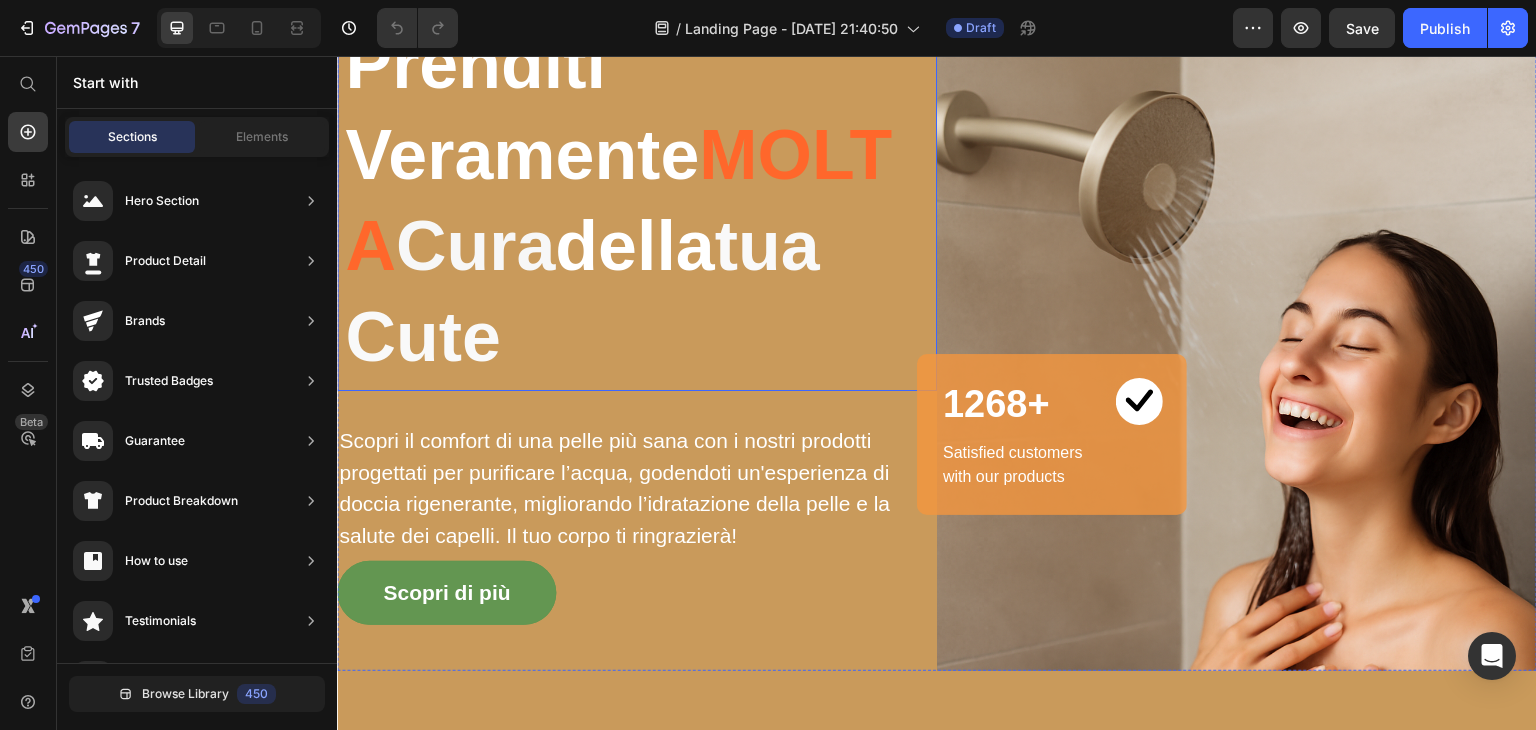 click on "tua Cute" at bounding box center [582, 291] 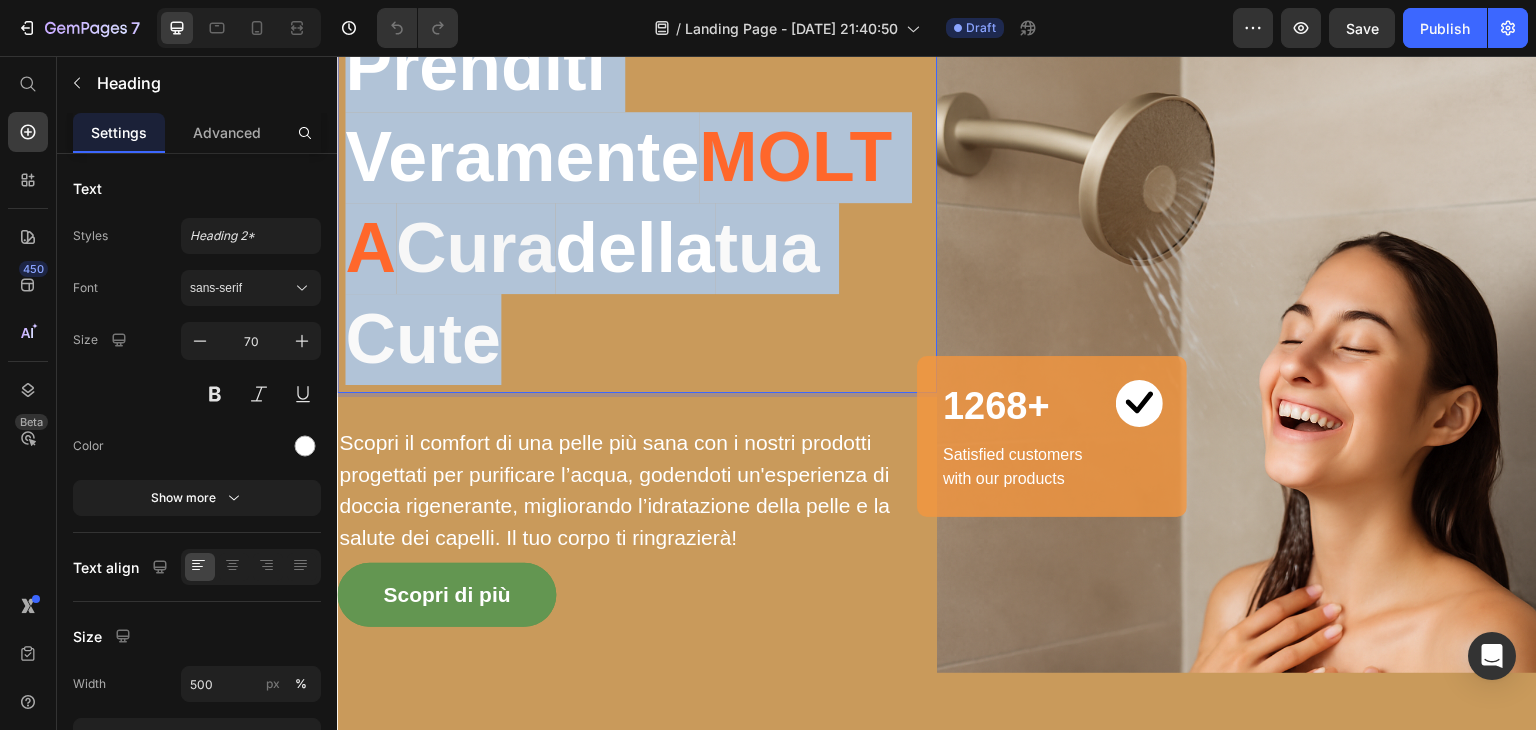scroll, scrollTop: 244, scrollLeft: 0, axis: vertical 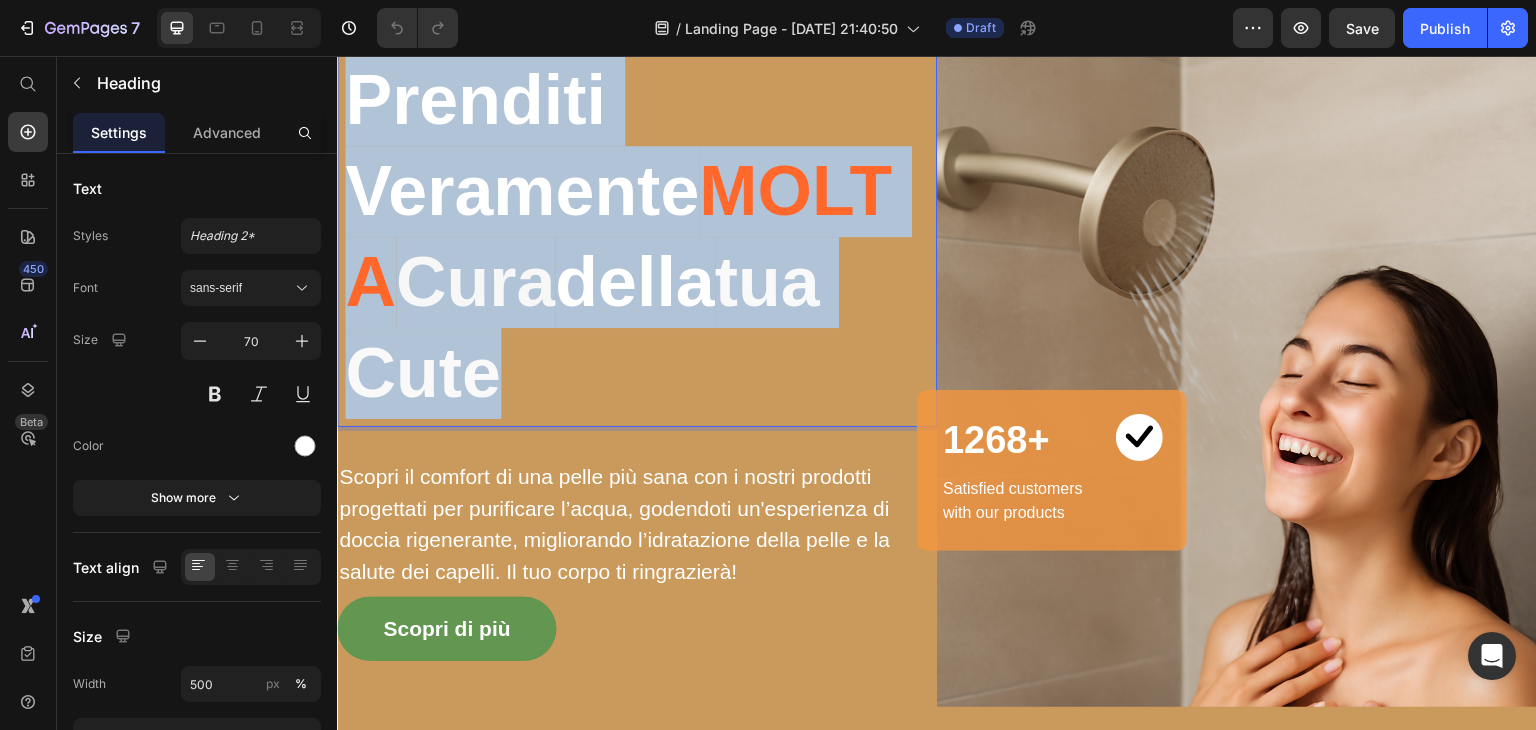 click on "Prenditi Veramente  MOLTA  Cura  della  tua Cute" at bounding box center (637, 237) 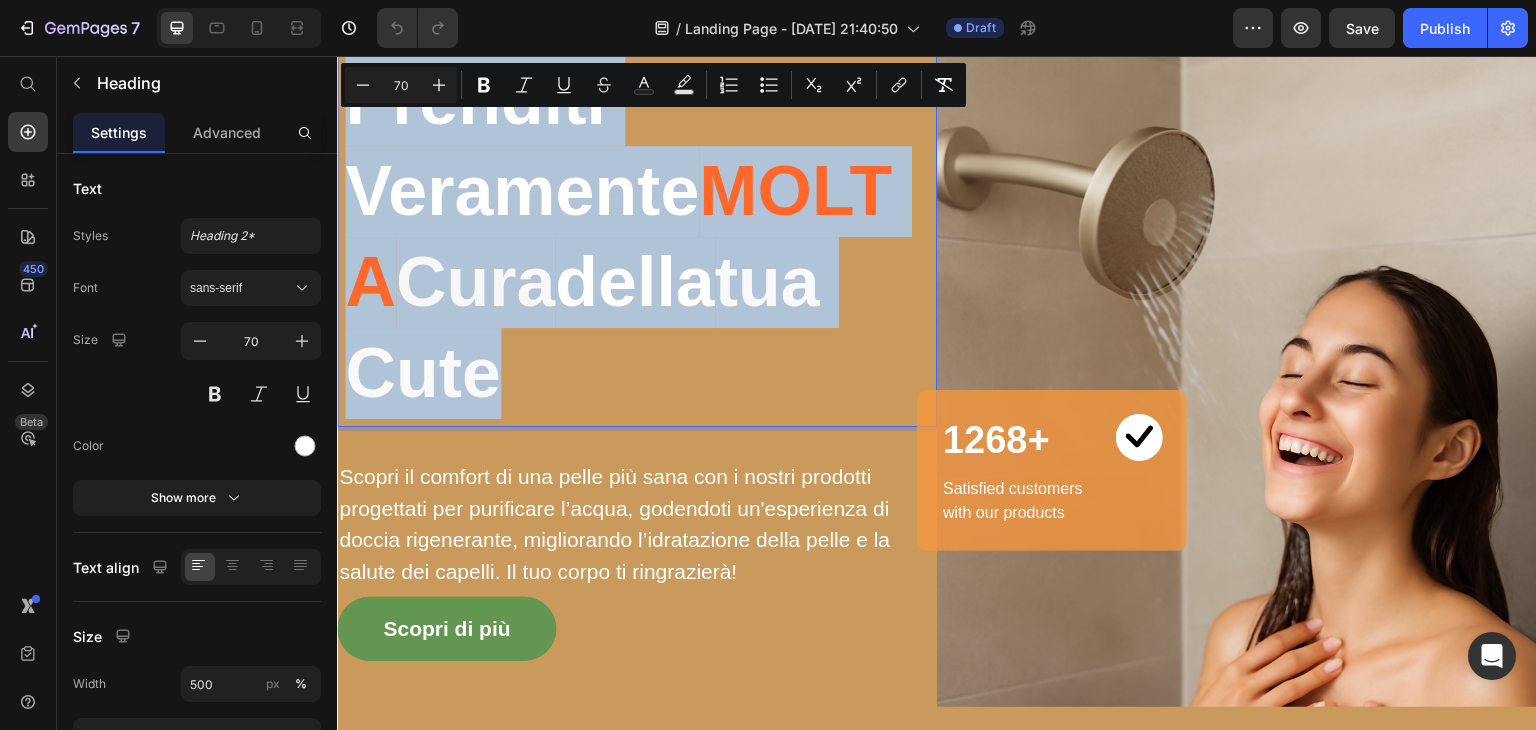click on "tua Cute" at bounding box center (582, 327) 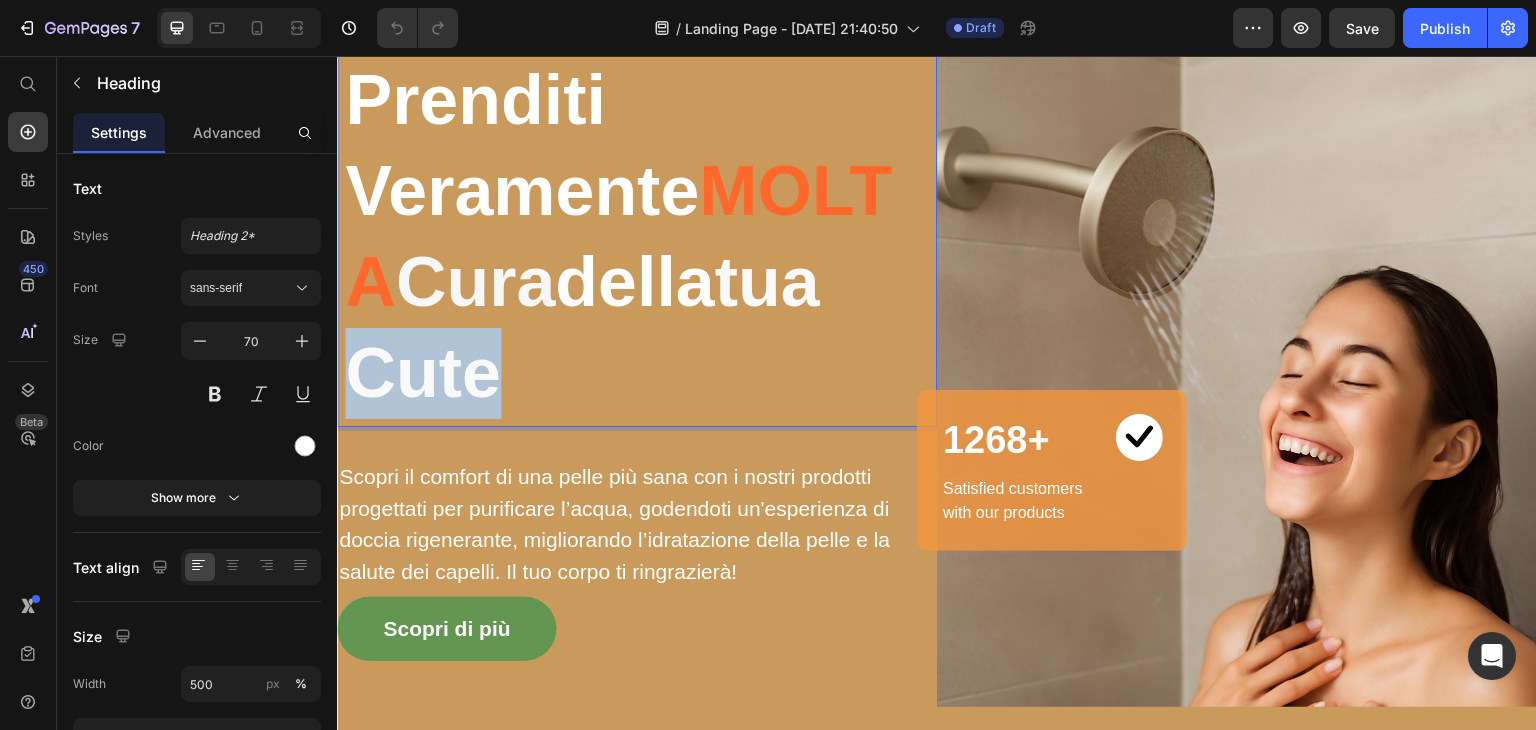 click on "tua Cute" at bounding box center [582, 327] 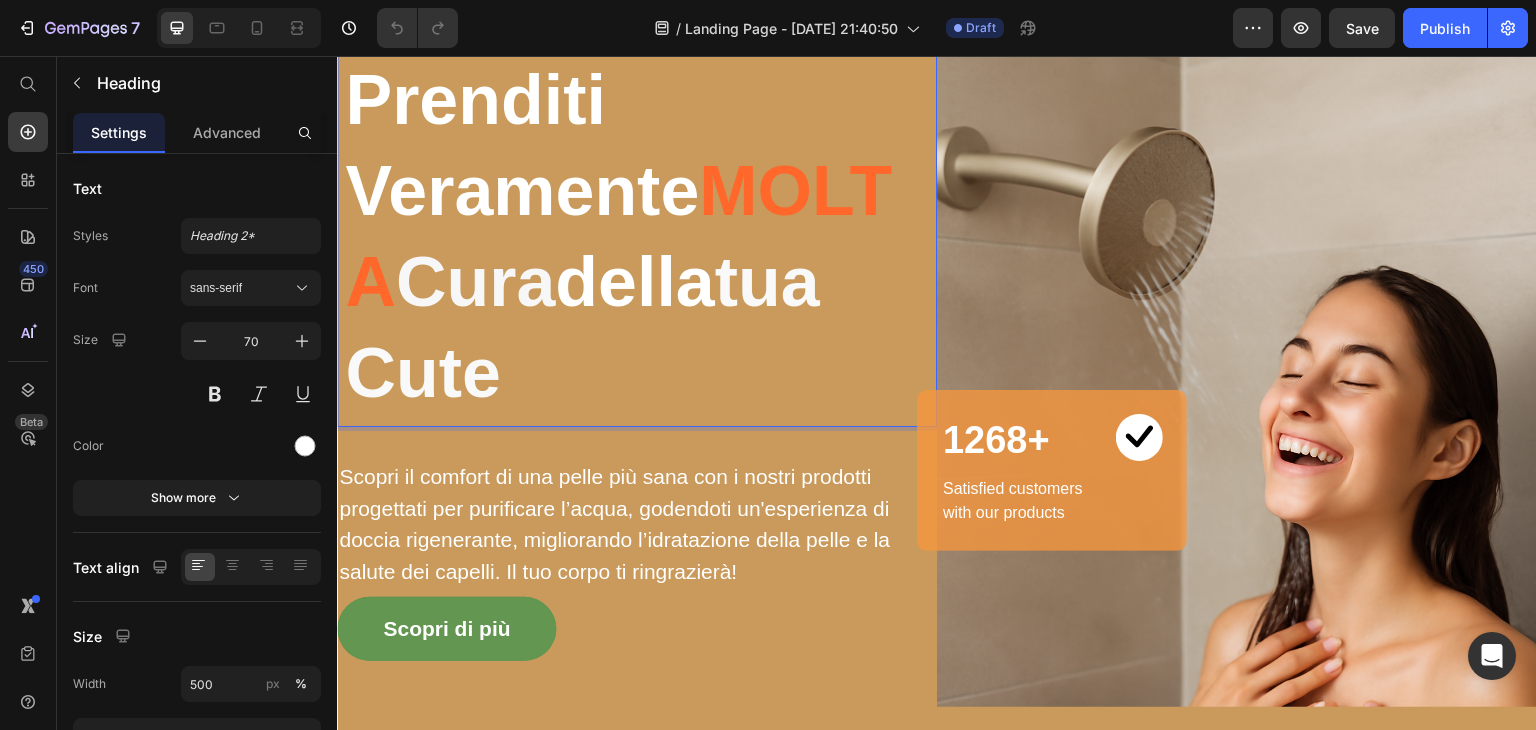 click on "Prenditi Veramente  MOLTA  Cura  della  tua Cute" at bounding box center [637, 237] 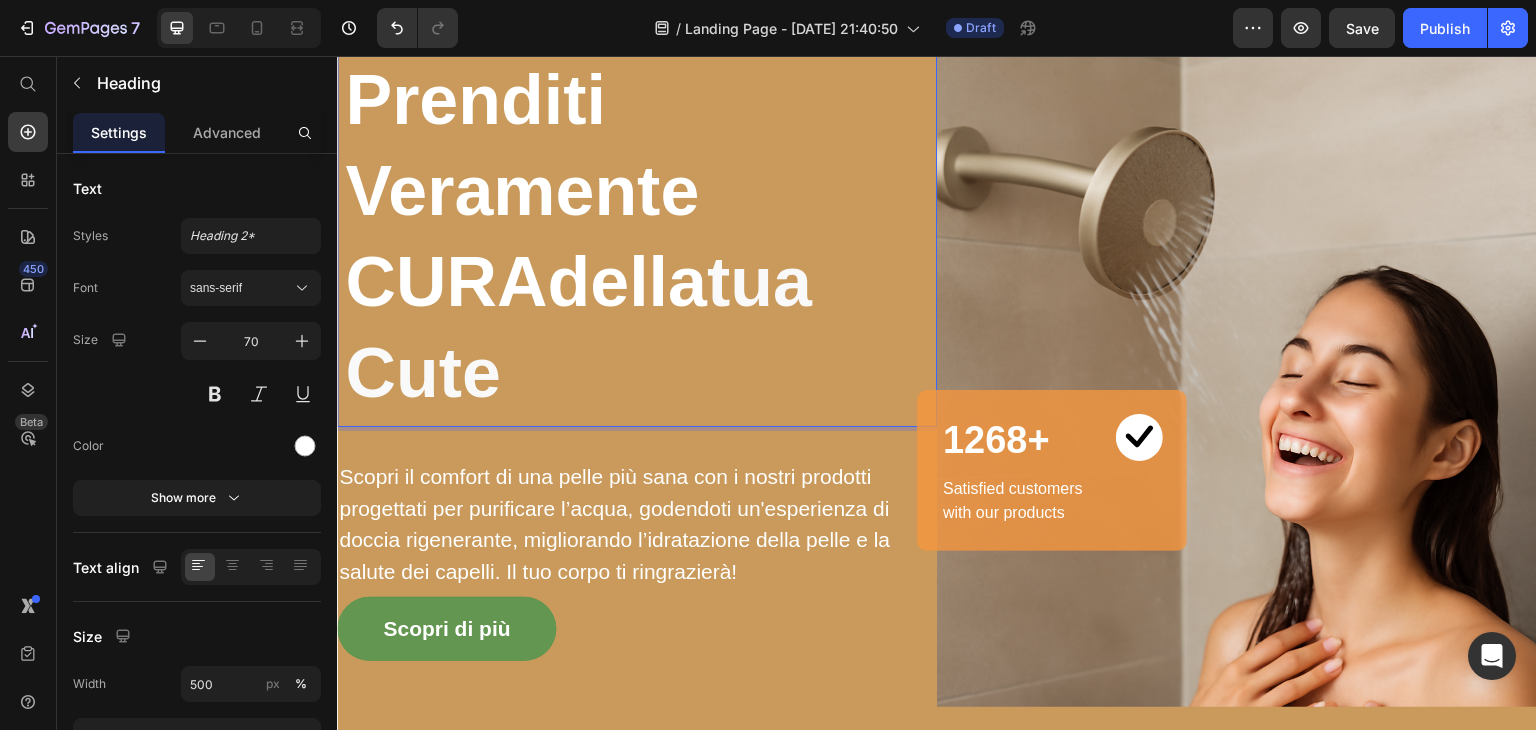 scroll, scrollTop: 289, scrollLeft: 0, axis: vertical 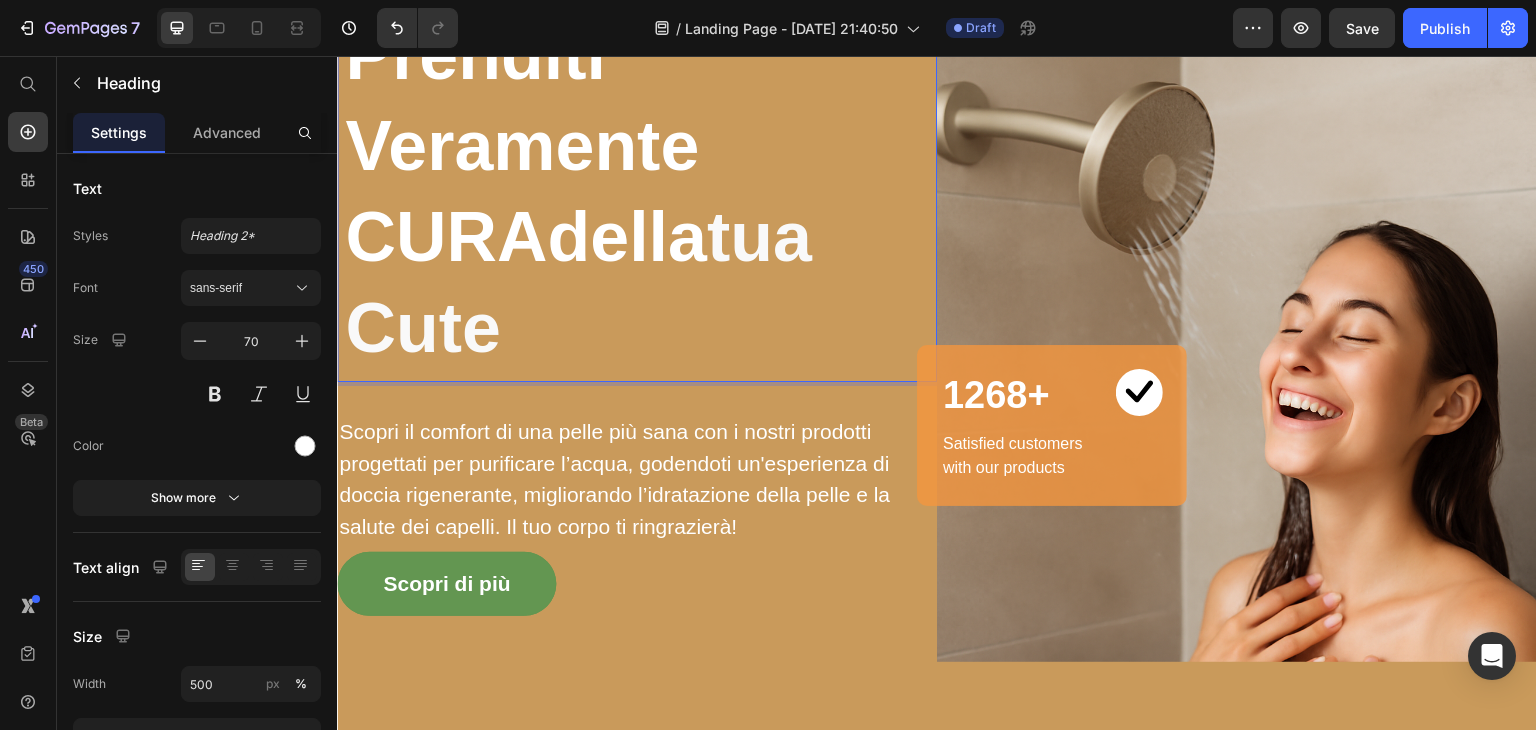 click on "Prenditi Veramente CURA  della  tua Cute" at bounding box center (637, 192) 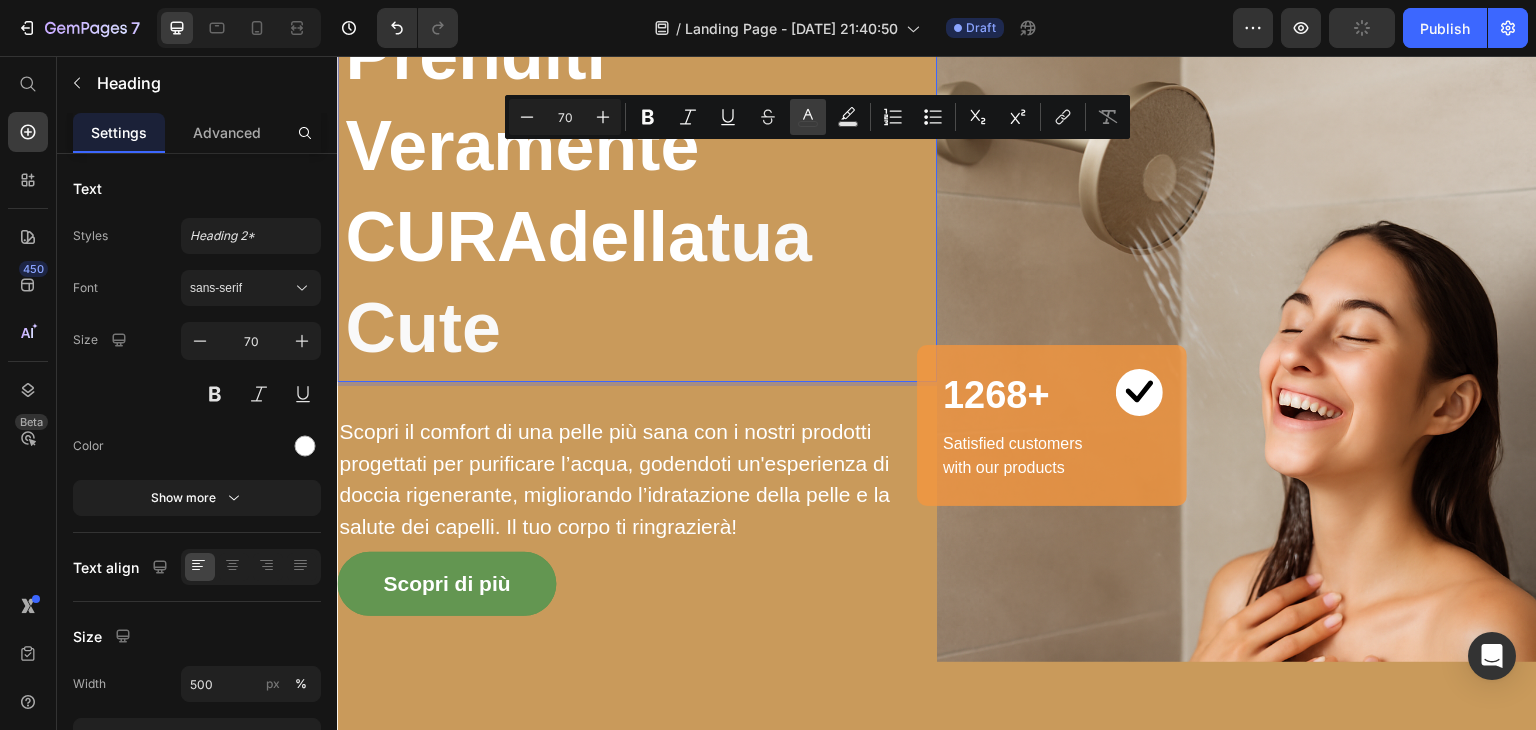 click on "color" at bounding box center [808, 117] 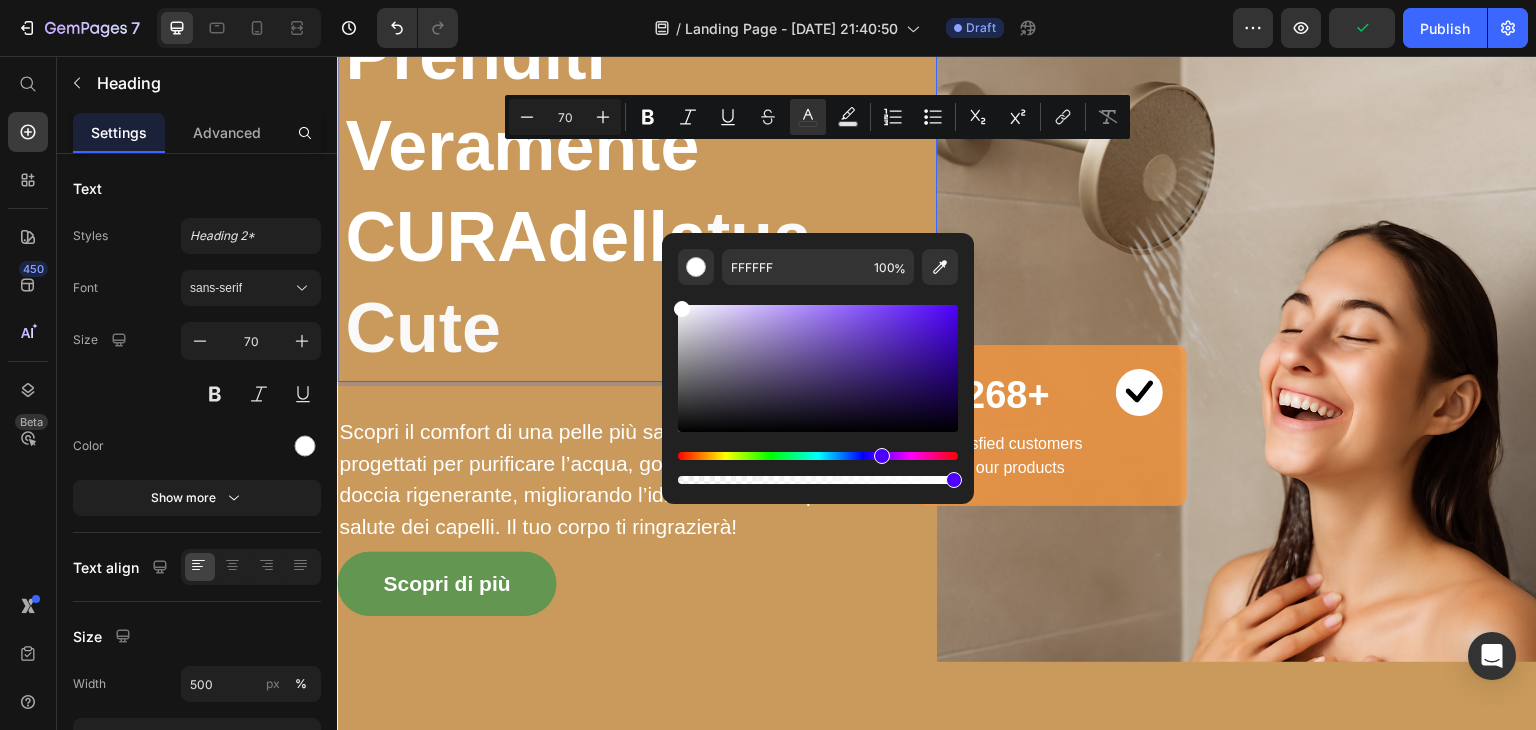 click at bounding box center [818, 456] 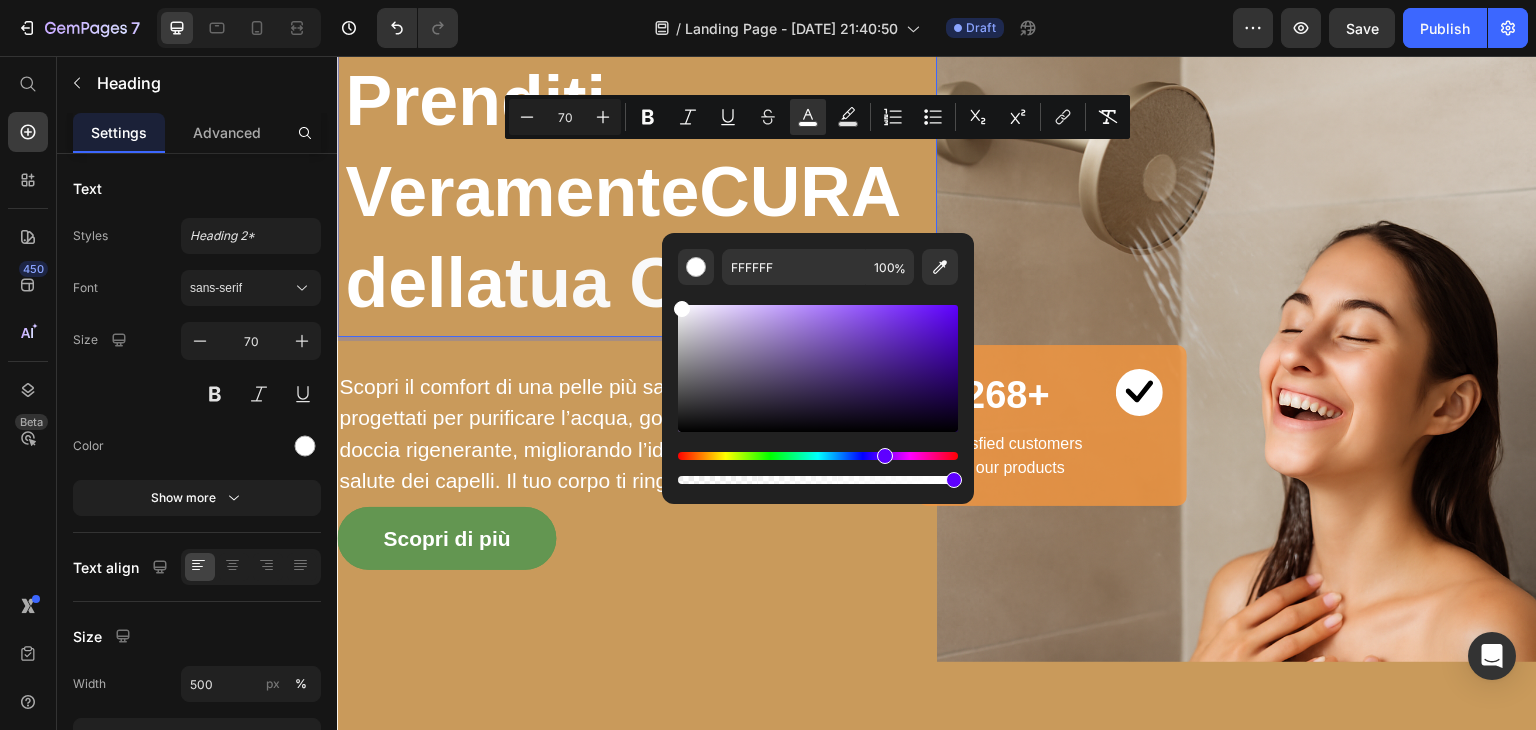 click at bounding box center [818, 456] 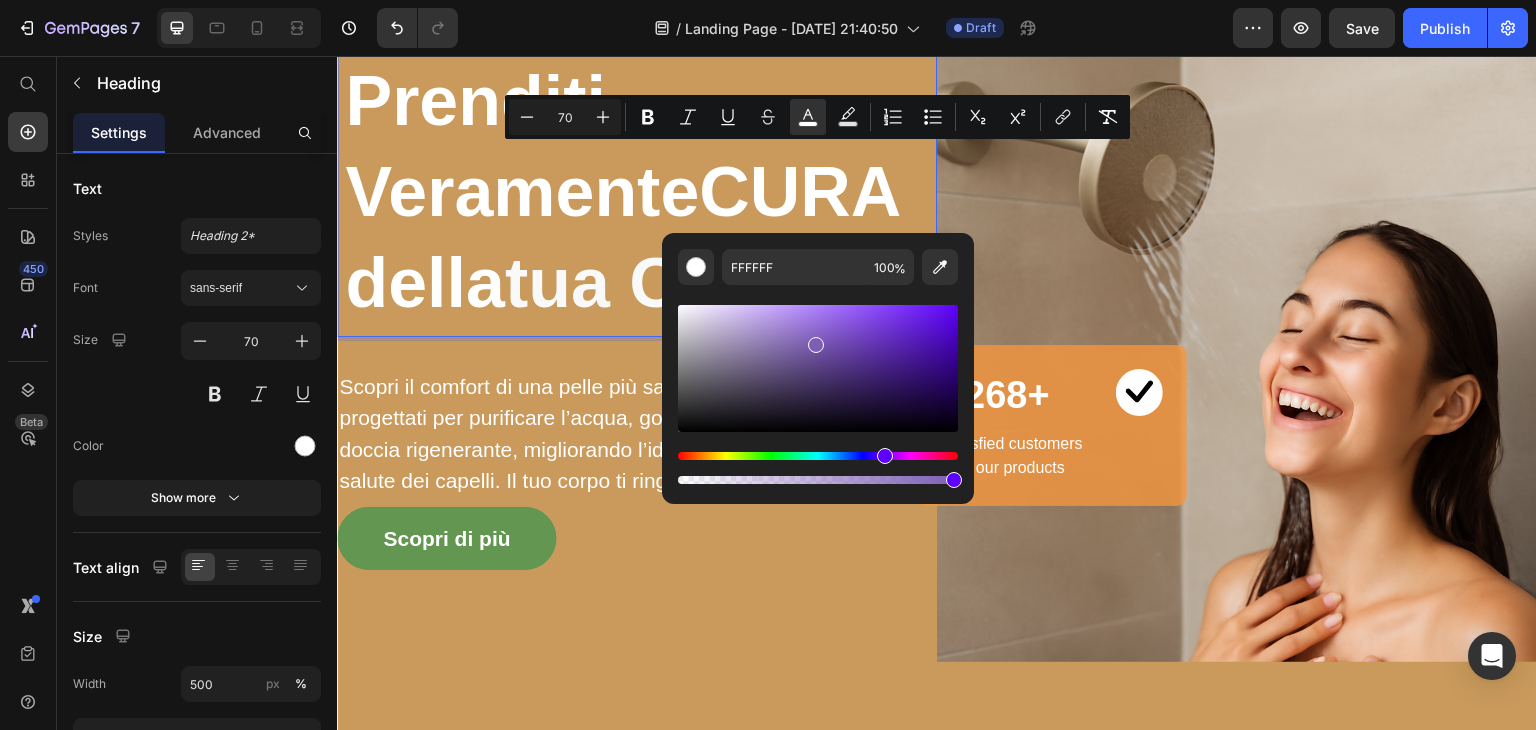 click at bounding box center (818, 368) 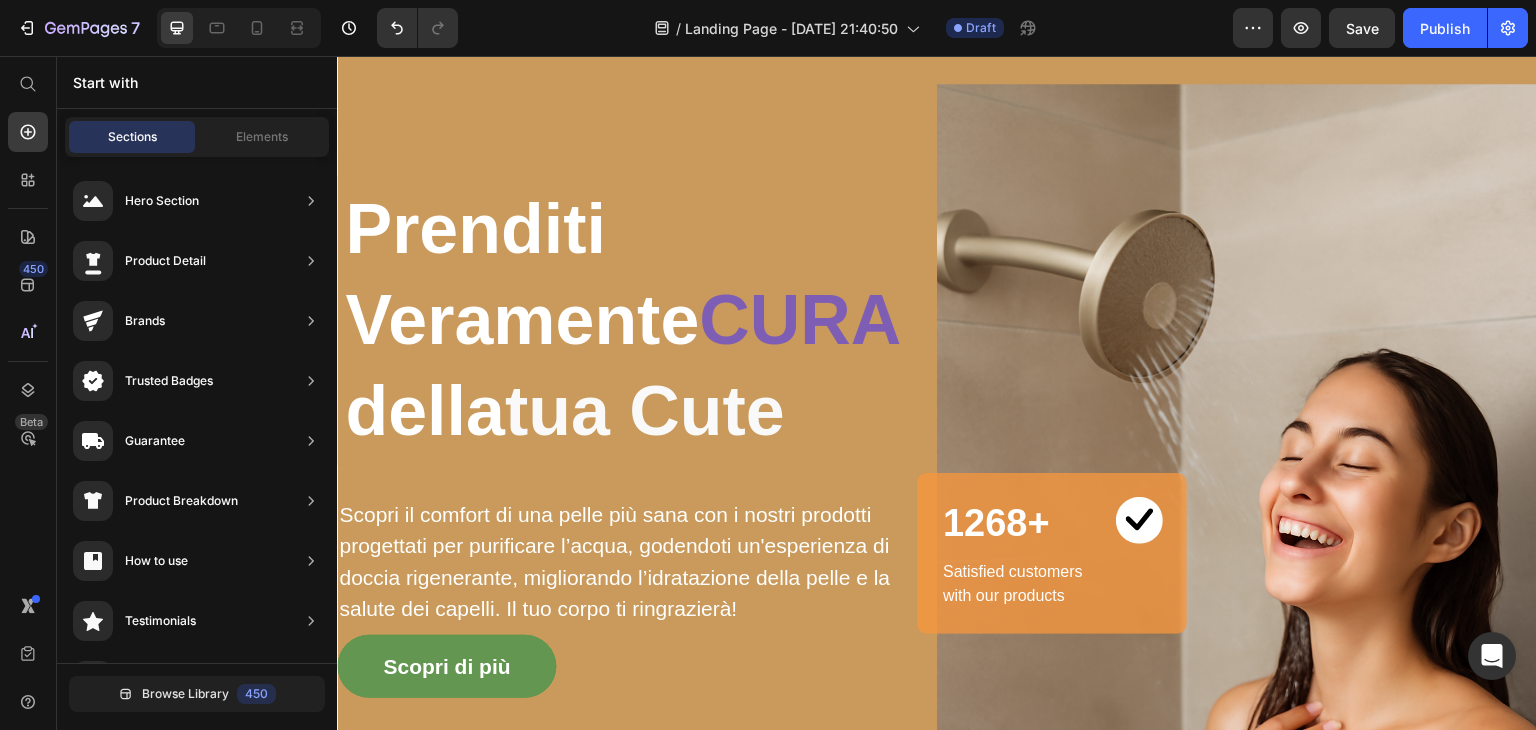 scroll, scrollTop: 206, scrollLeft: 0, axis: vertical 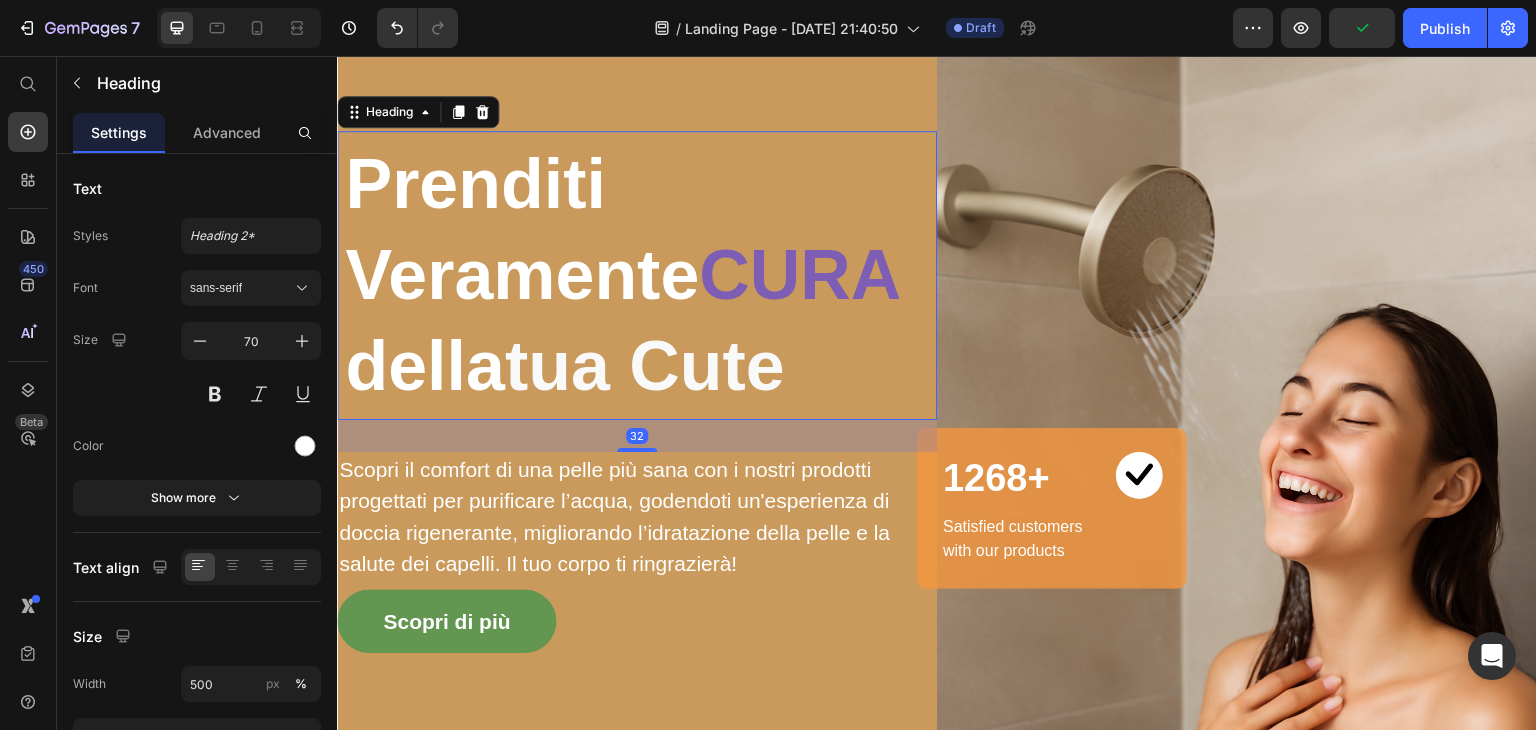 click on "tua Cute" at bounding box center [645, 366] 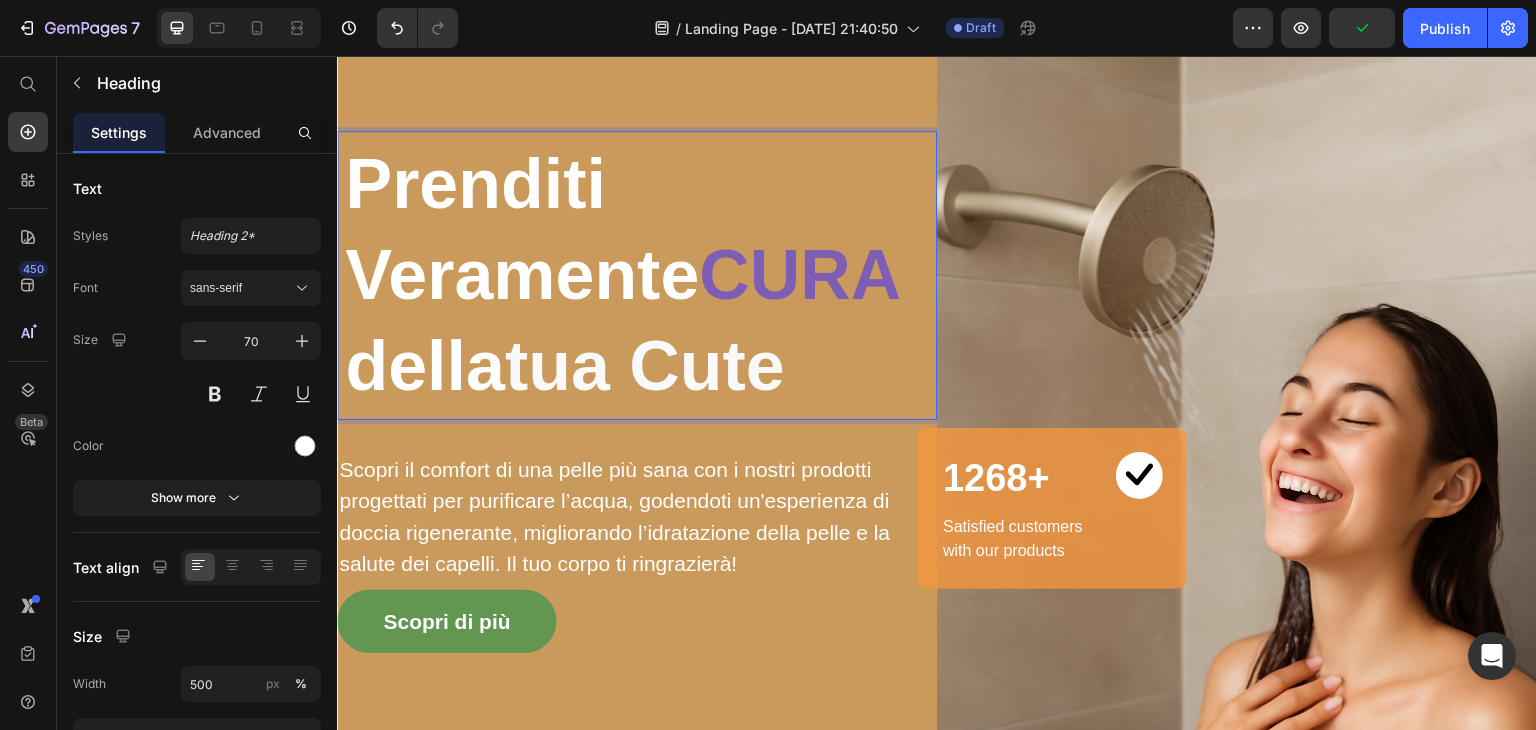 click on "tua Cute" at bounding box center [645, 366] 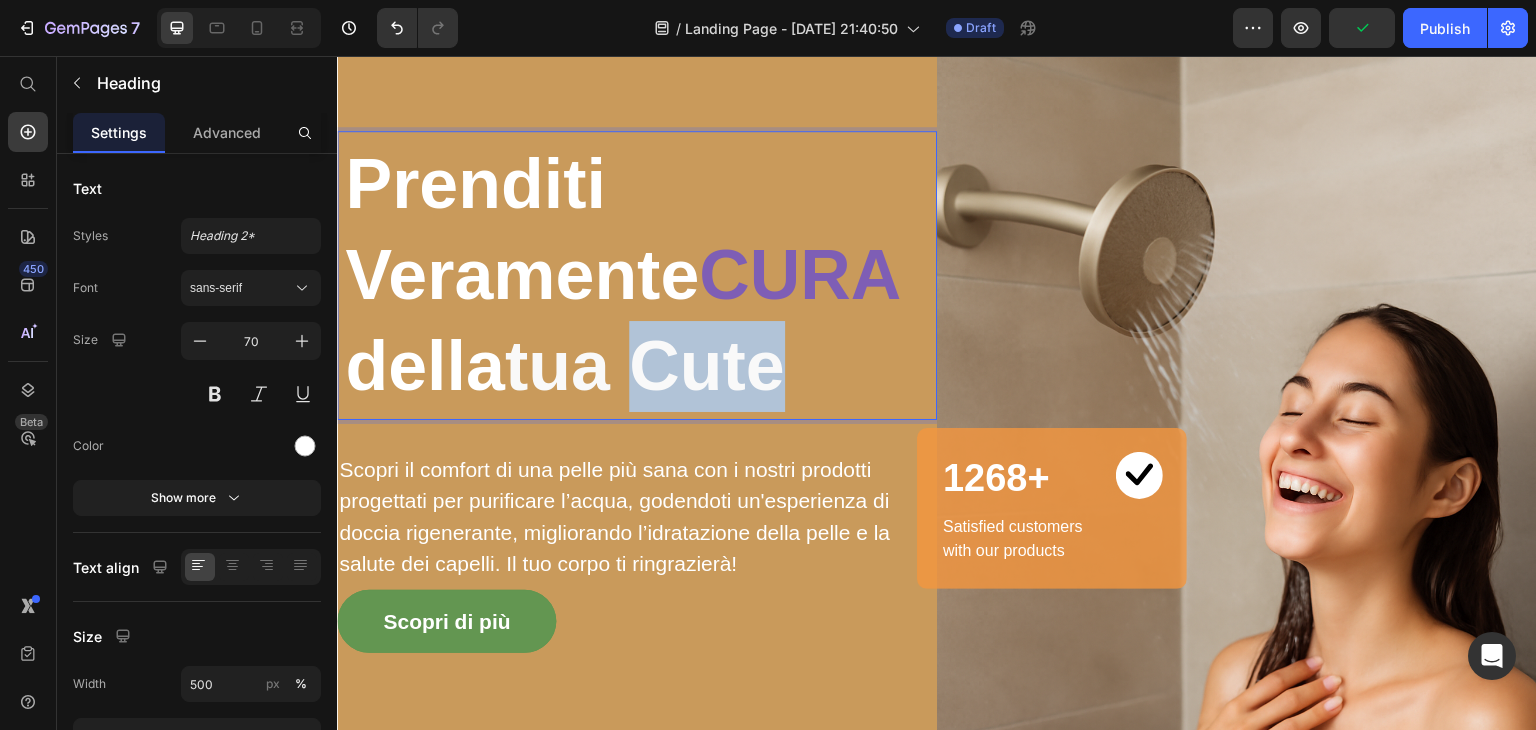 click on "tua Cute" at bounding box center [645, 366] 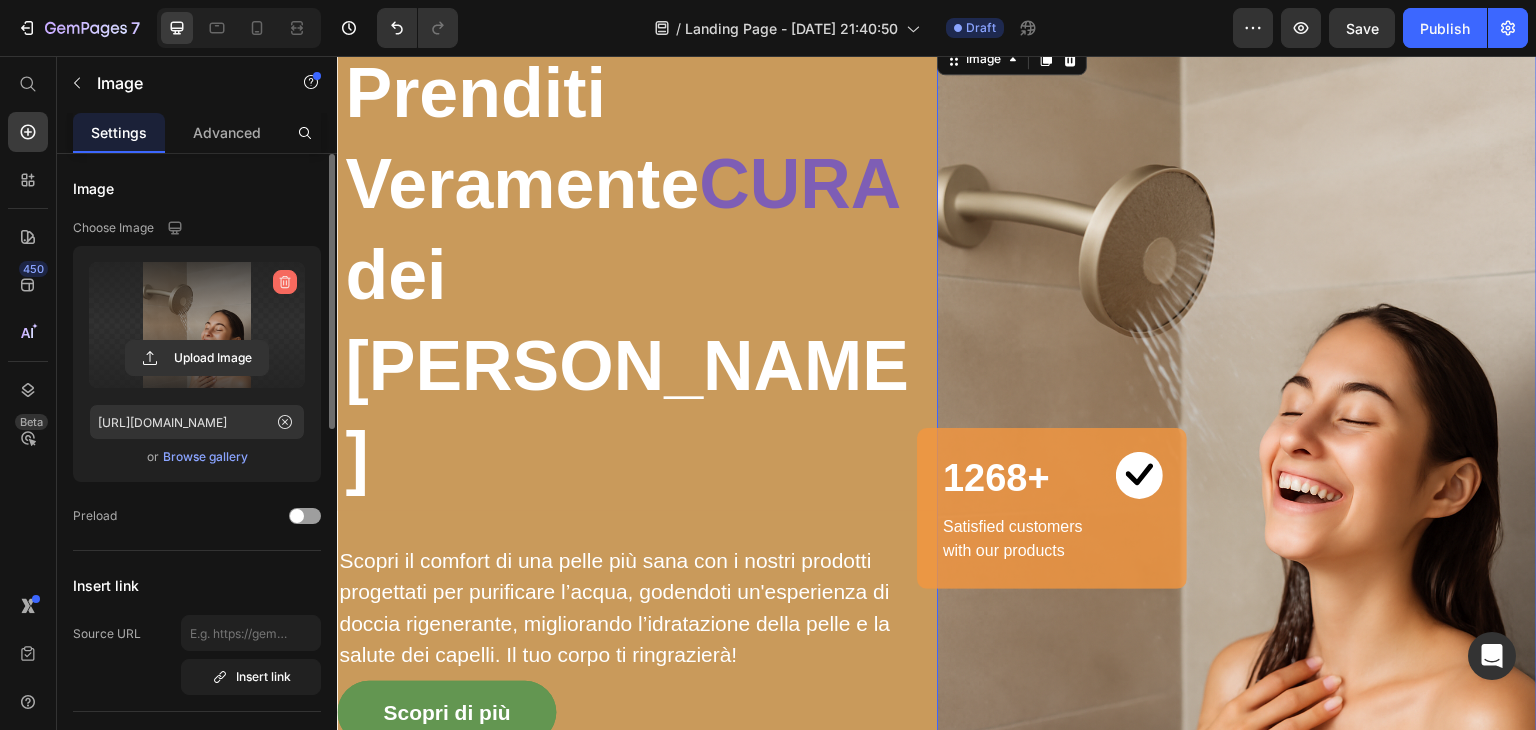 click 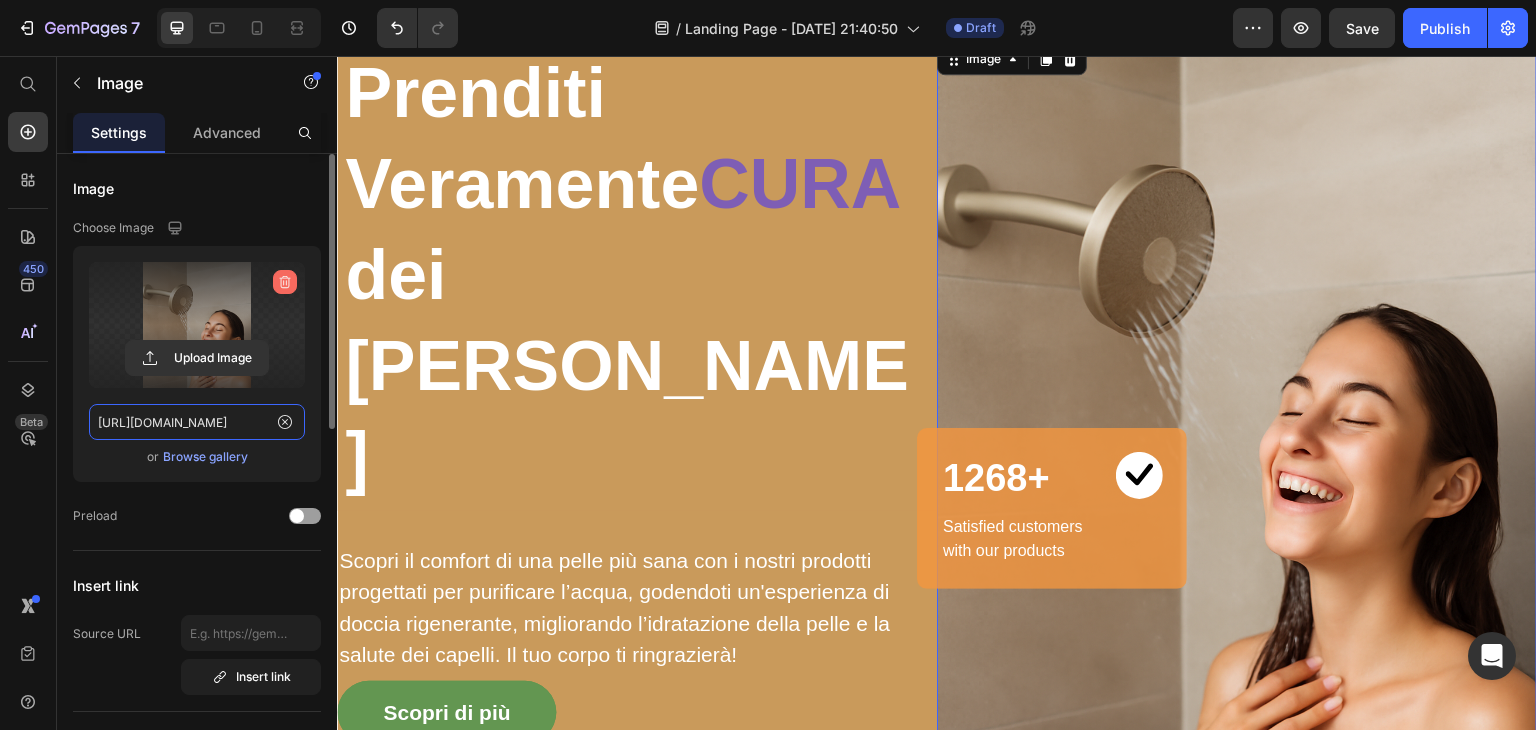 type 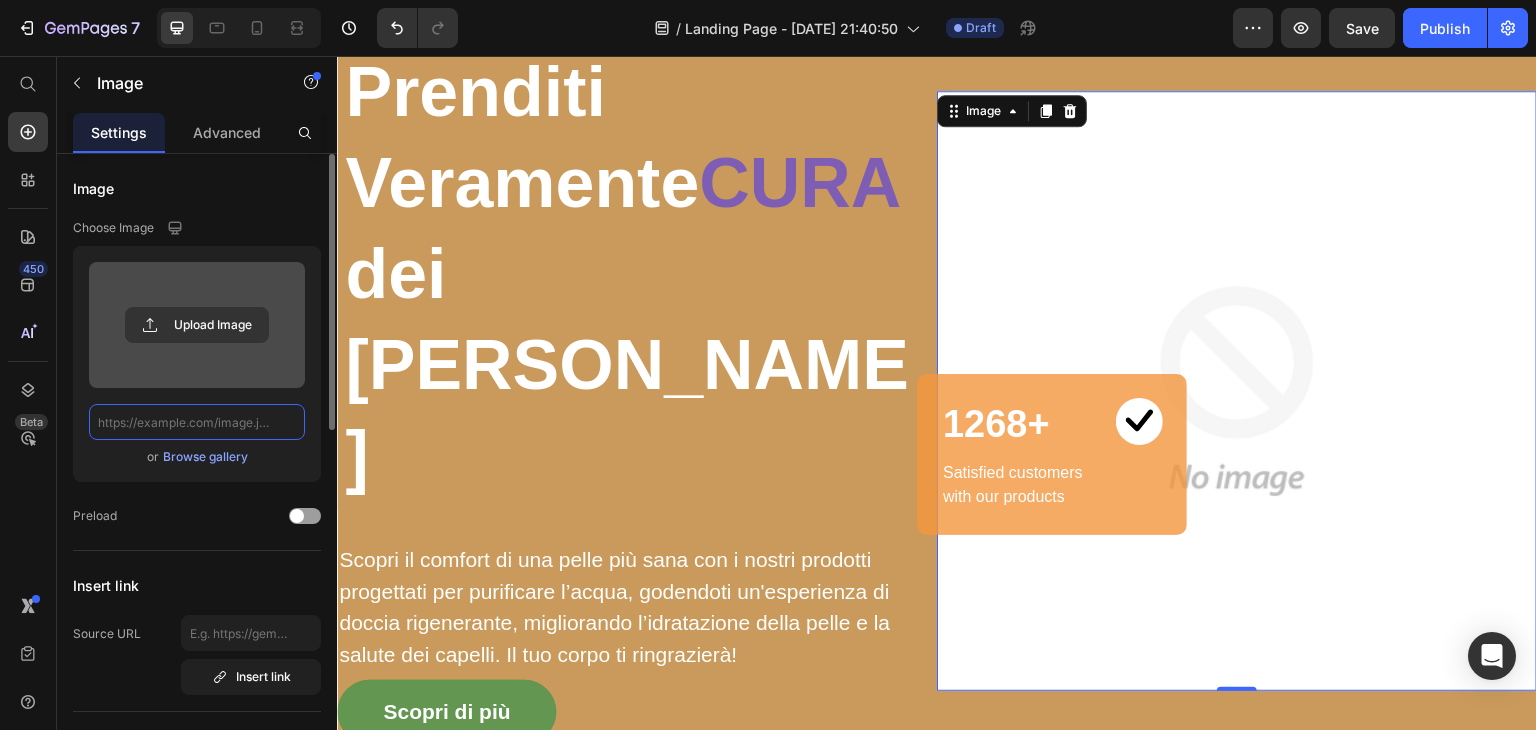 scroll, scrollTop: 0, scrollLeft: 0, axis: both 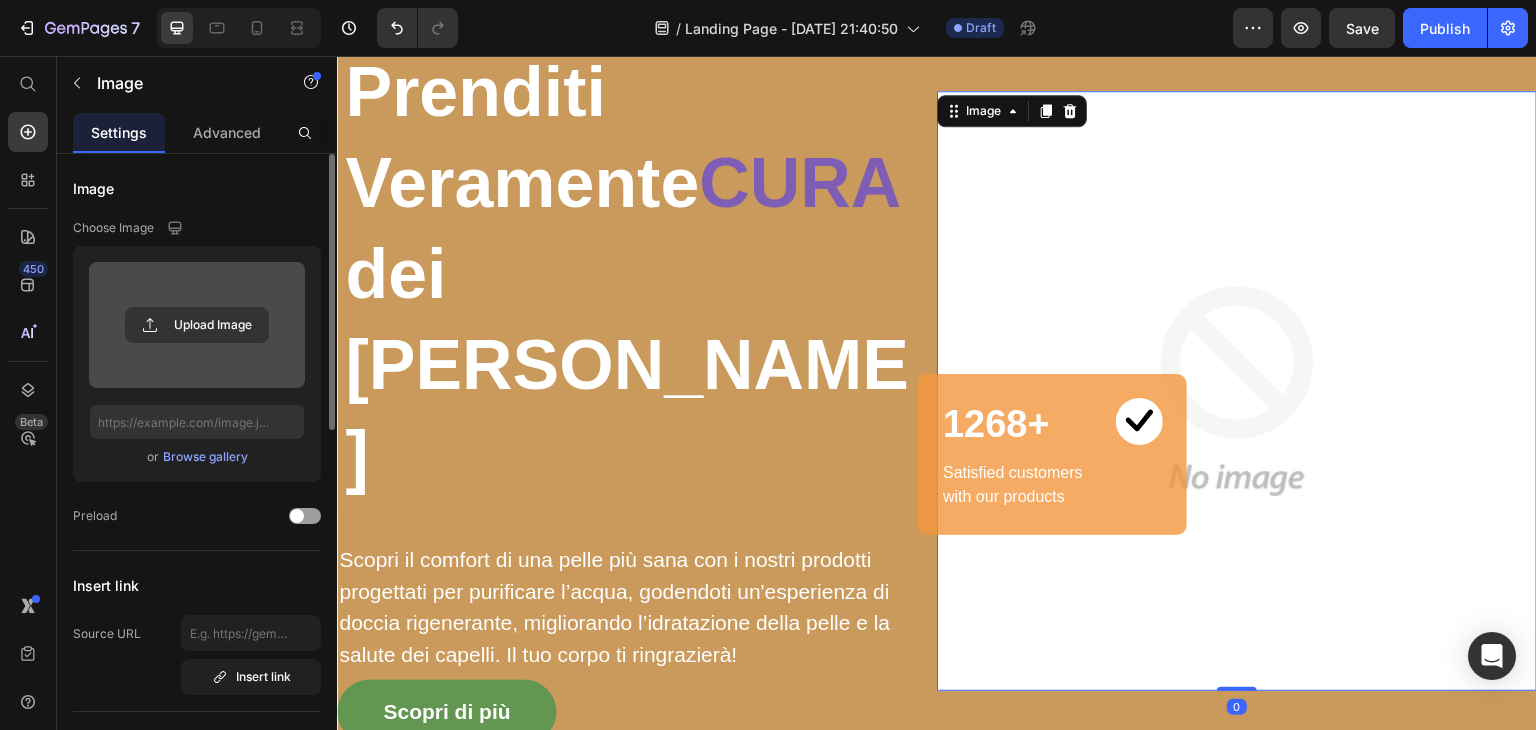 drag, startPoint x: 1224, startPoint y: 624, endPoint x: 1222, endPoint y: 594, distance: 30.066593 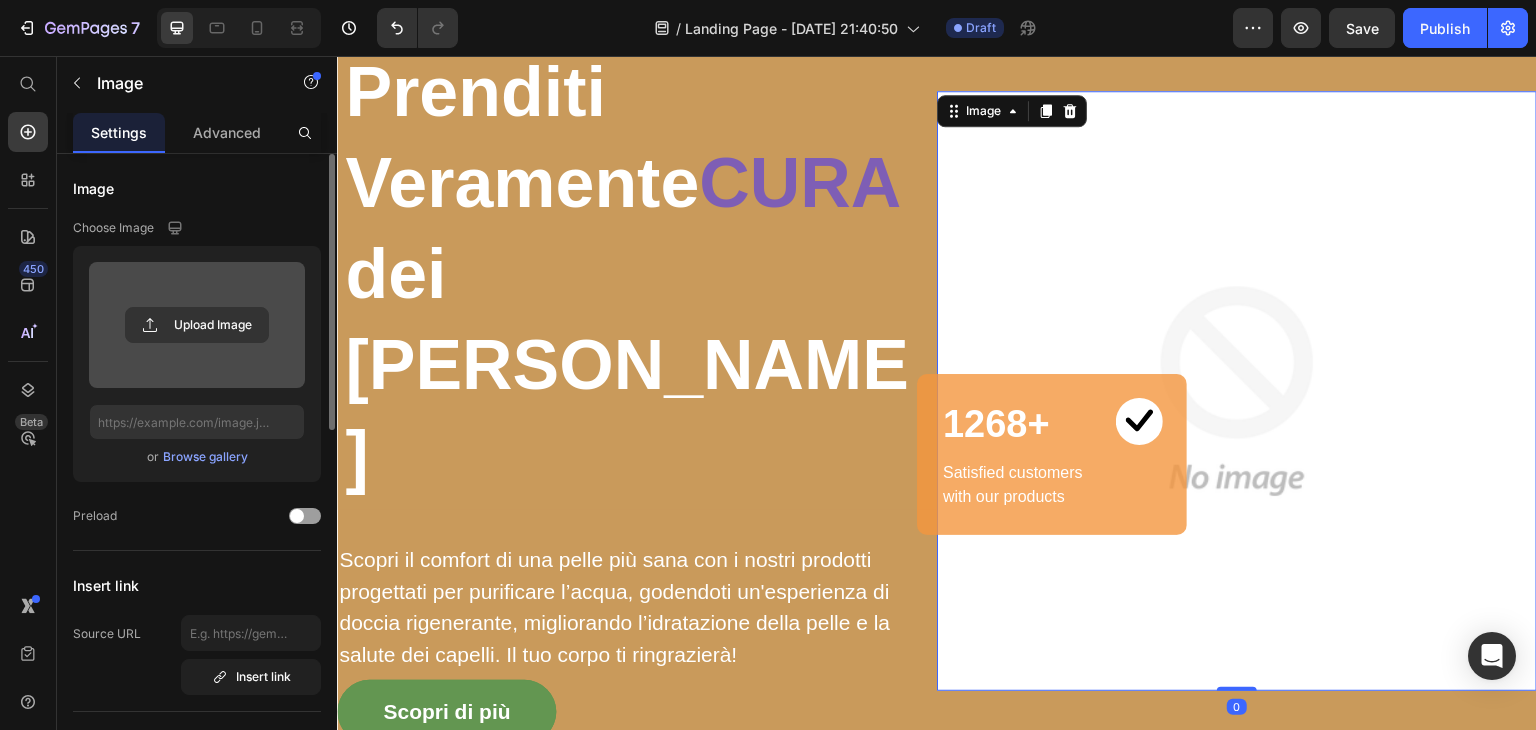 click on "Image   0" at bounding box center [1237, 391] 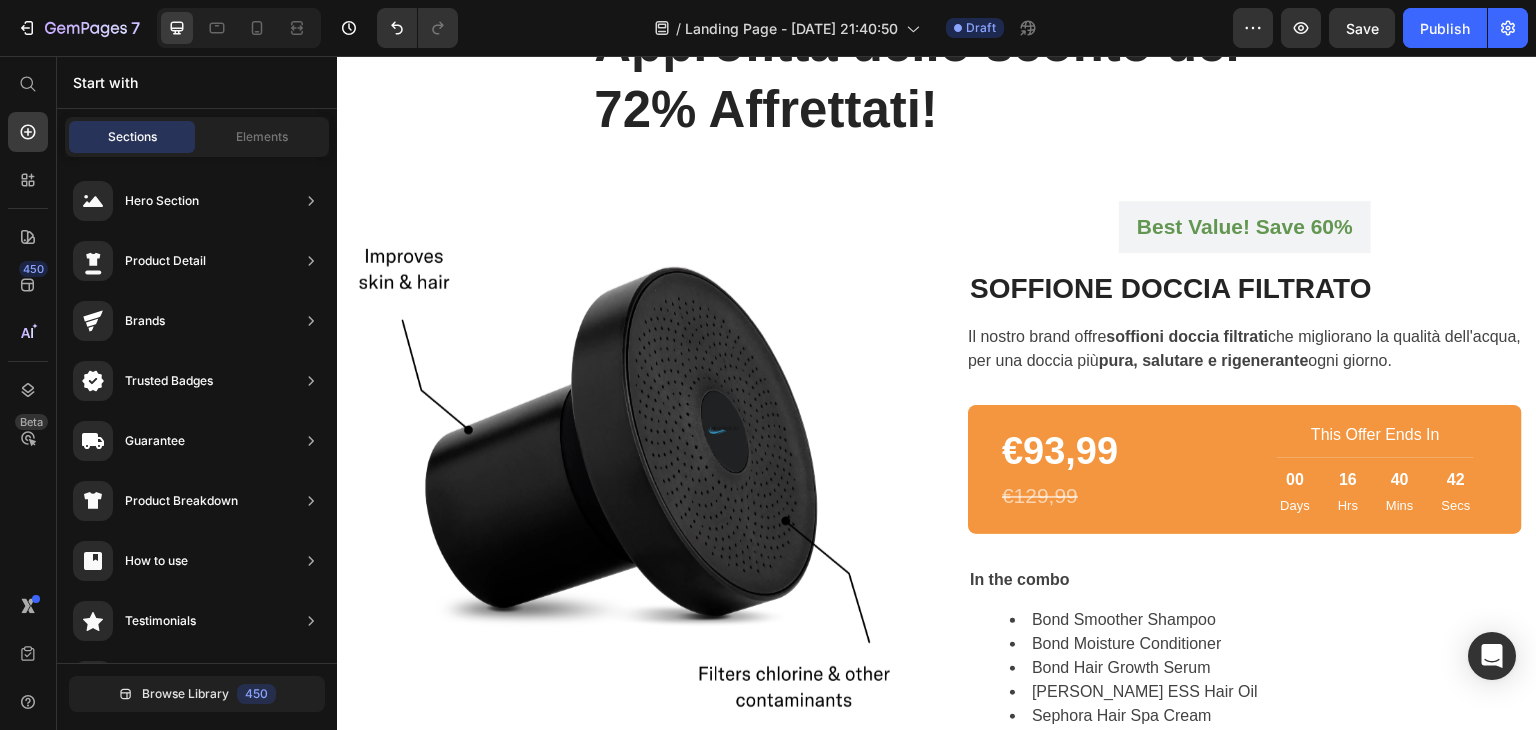 scroll, scrollTop: 1344, scrollLeft: 0, axis: vertical 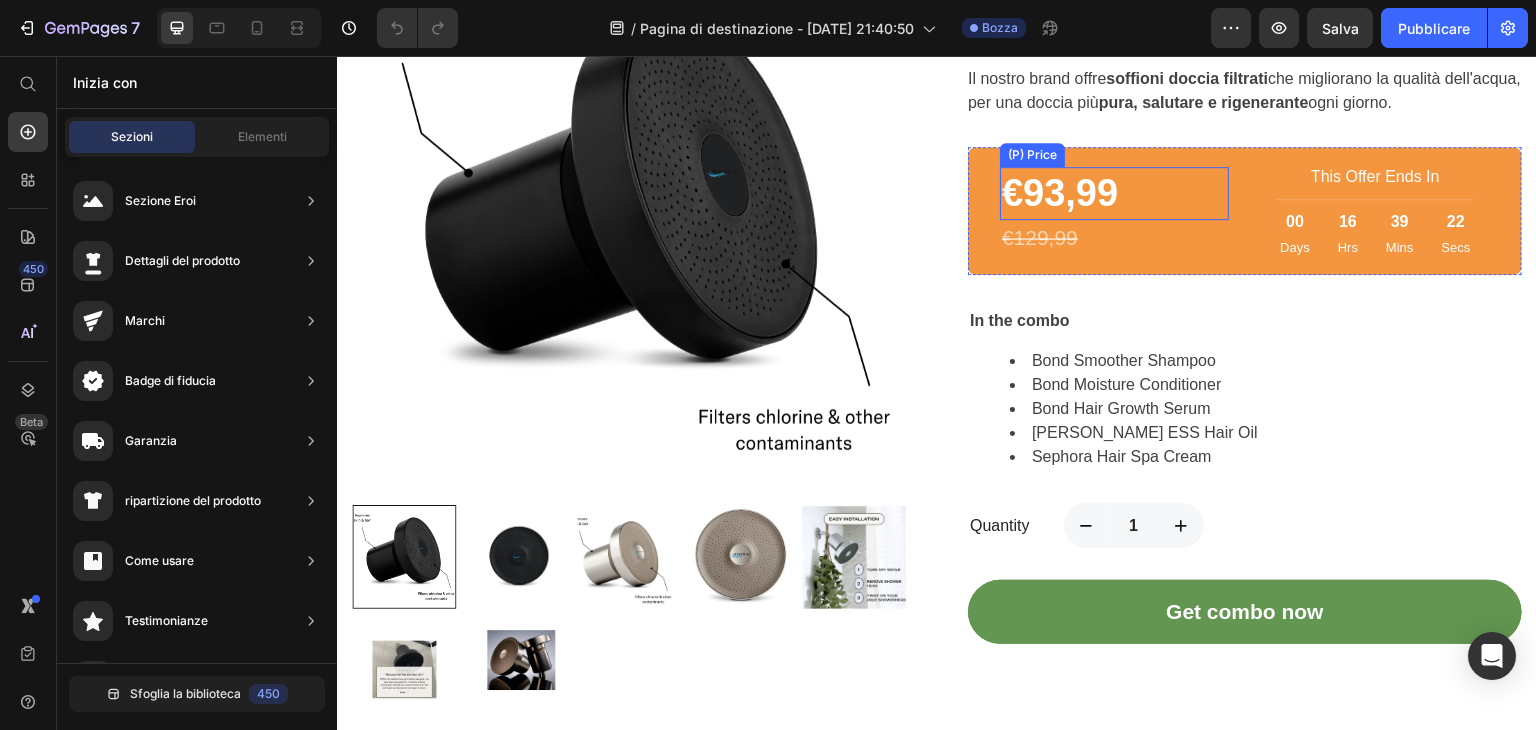 click on "€93,99" at bounding box center (1114, 193) 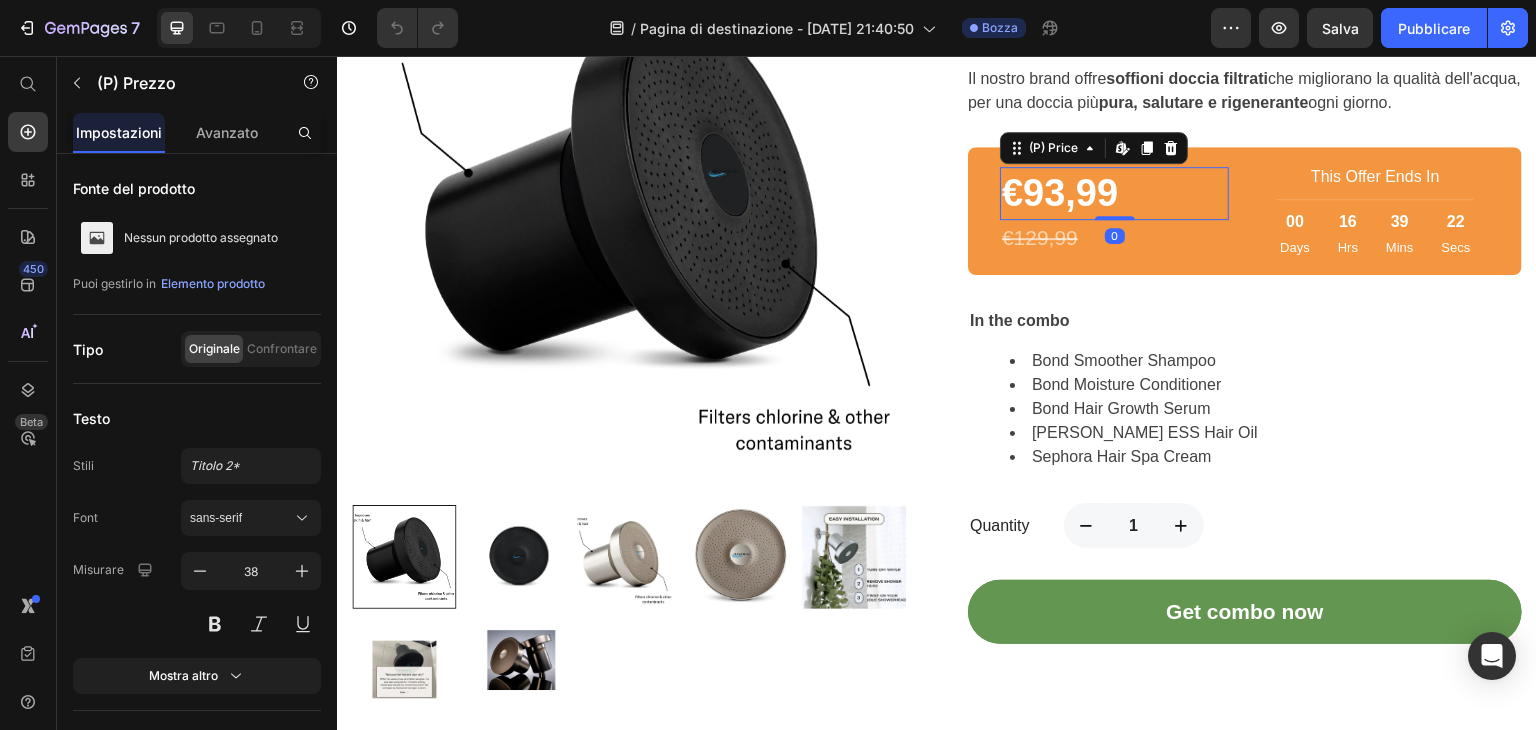 click on "€93,99" at bounding box center (1114, 193) 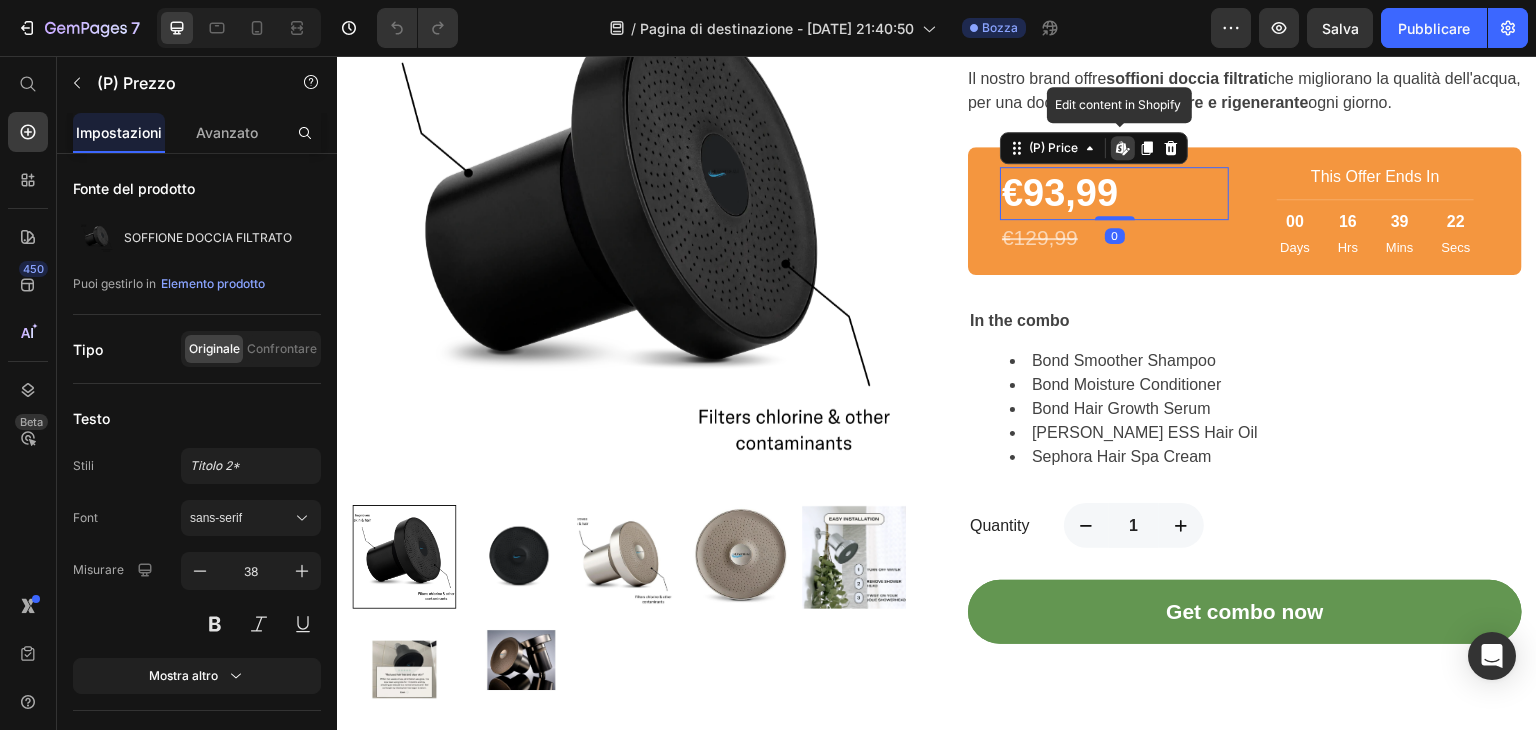 click on "€93,99" at bounding box center (1114, 193) 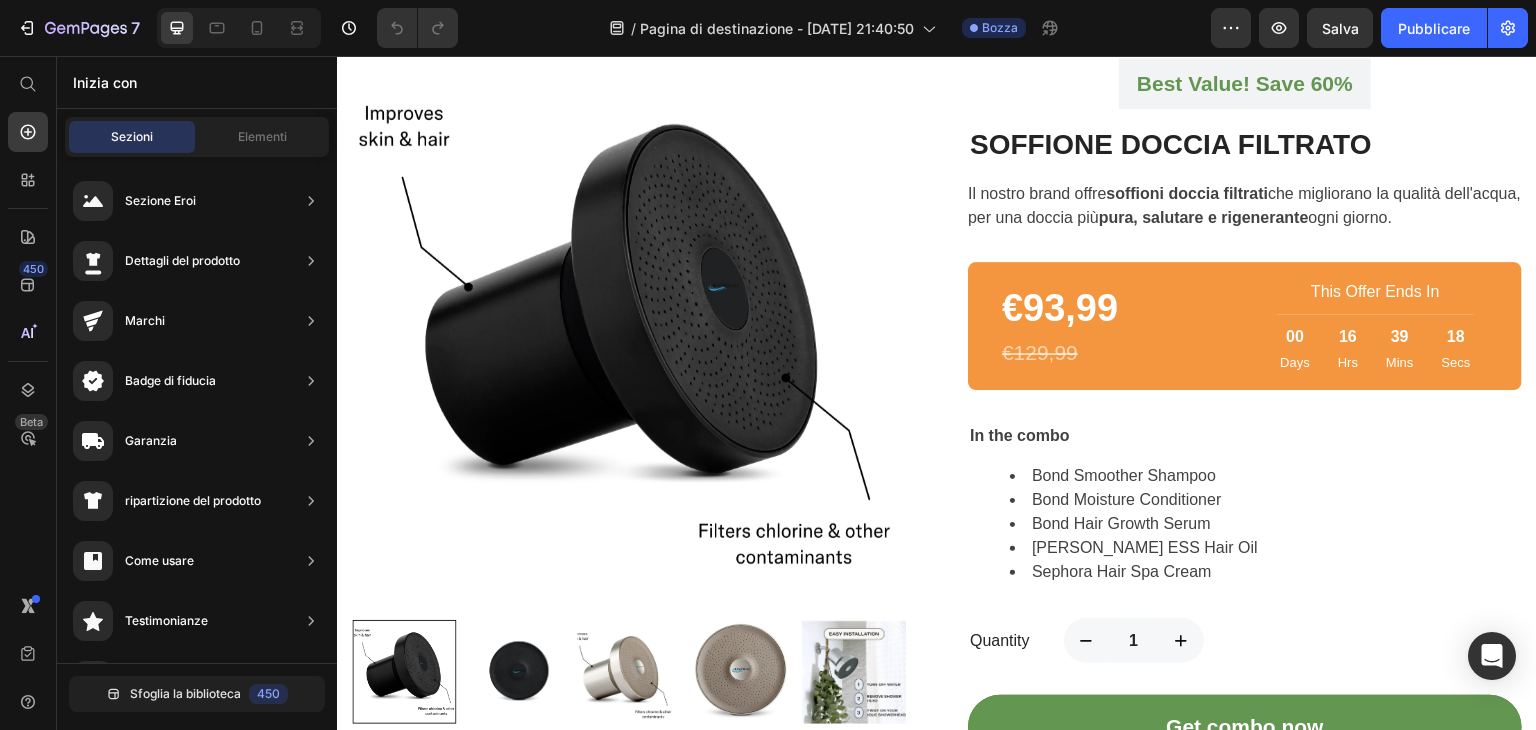 scroll, scrollTop: 1368, scrollLeft: 0, axis: vertical 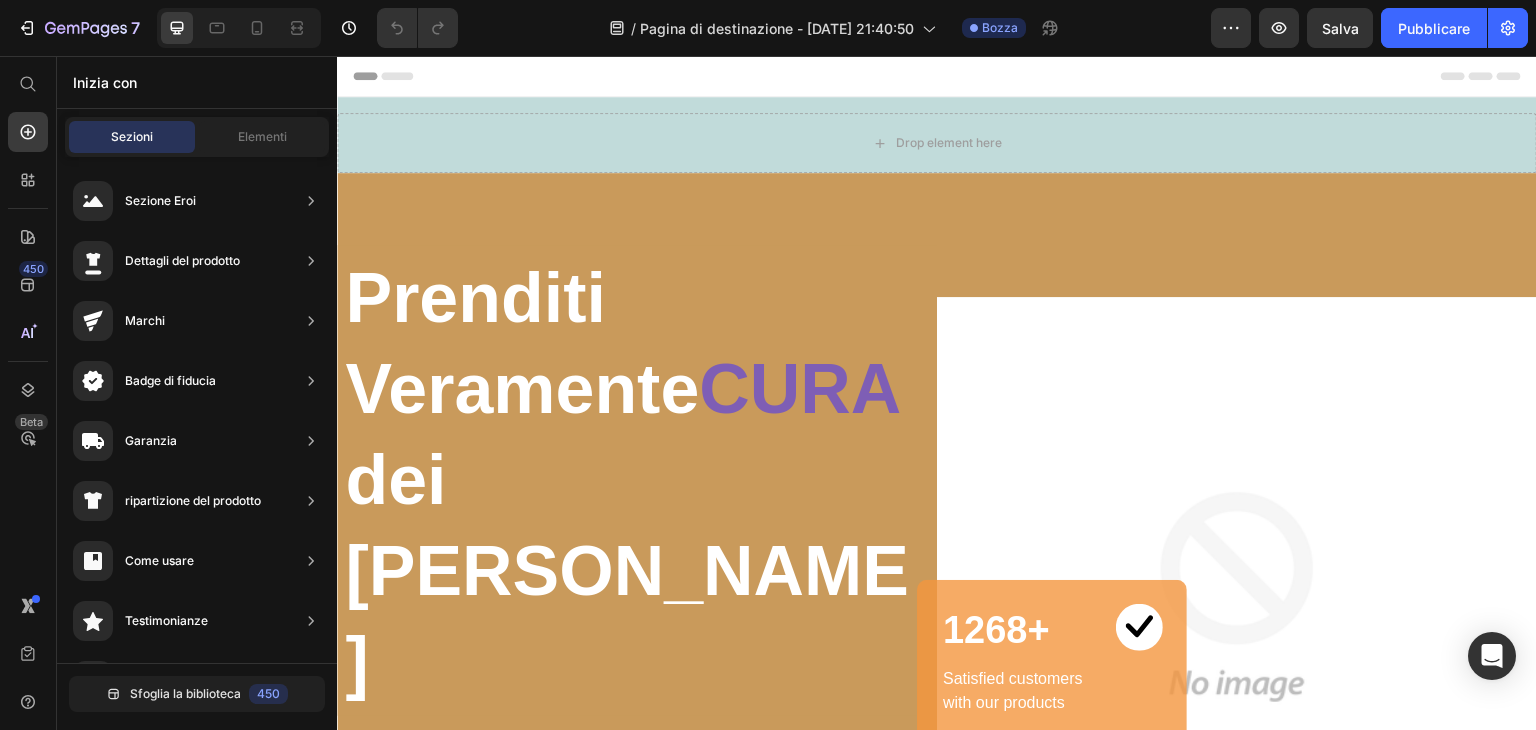 click on "7 / Pagina di destinazione - 9 lug, 21:40:50 Bozza Anteprima Salva Pubblicare" 